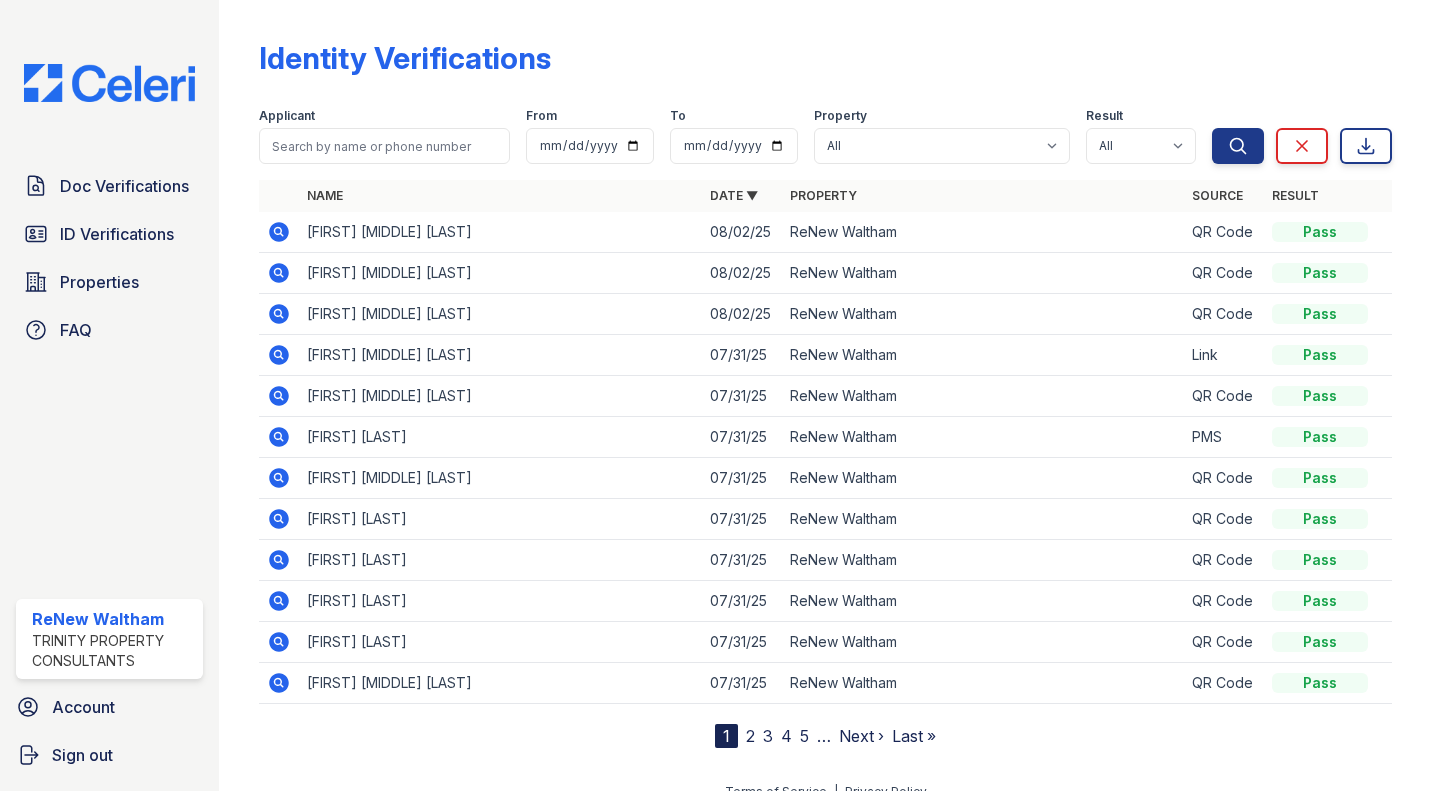 scroll, scrollTop: 0, scrollLeft: 0, axis: both 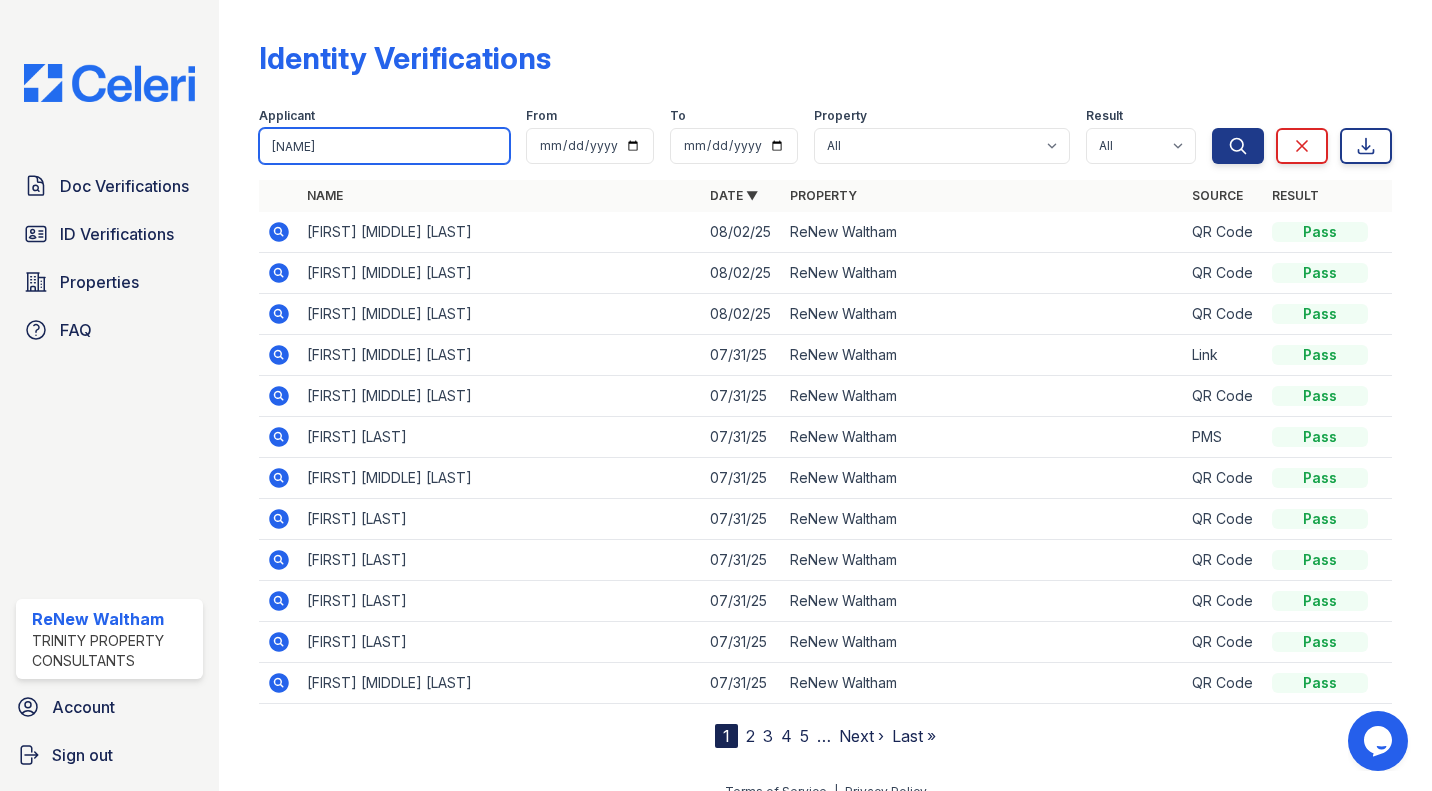 type on "[NAME]" 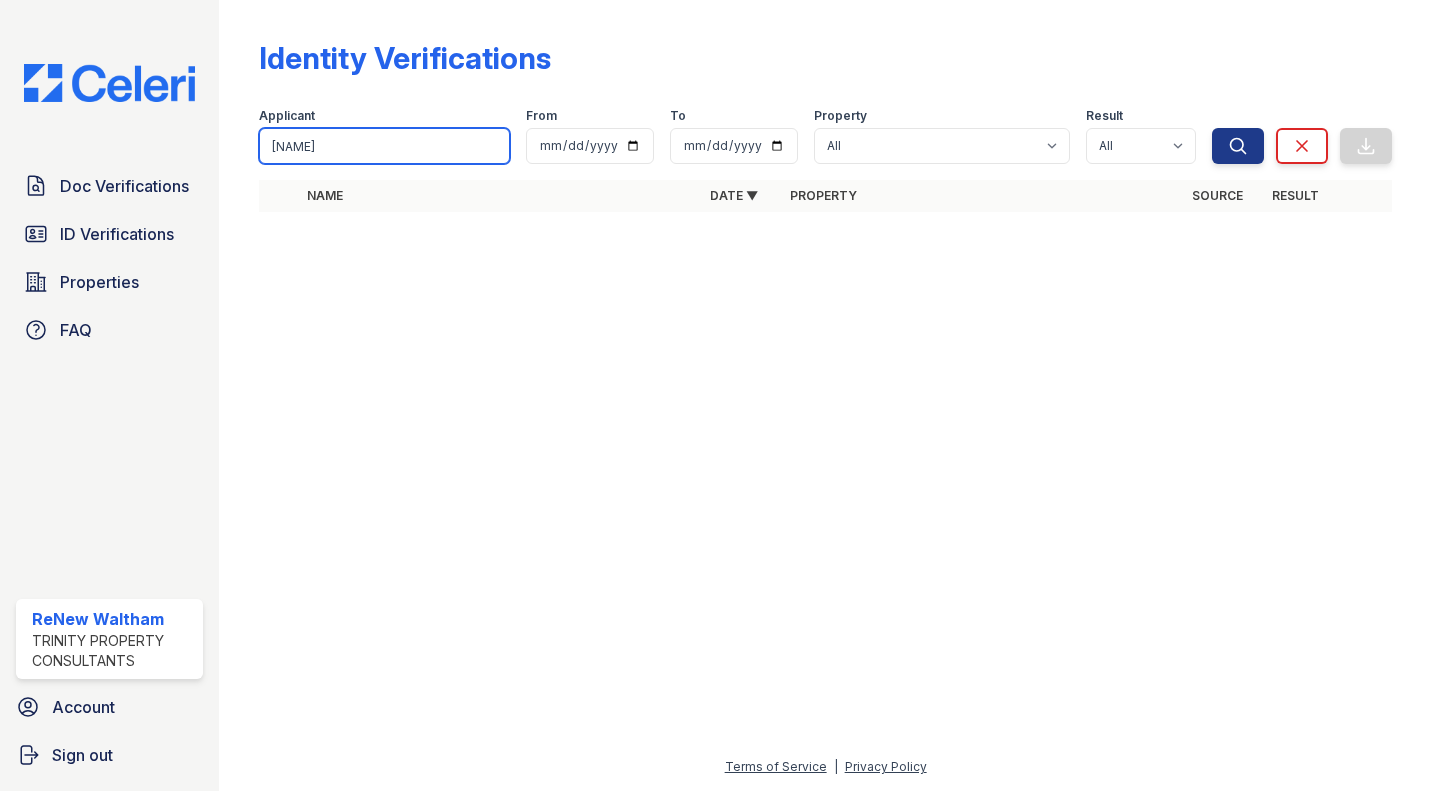click on "[FIRST] [LAST]" at bounding box center (384, 146) 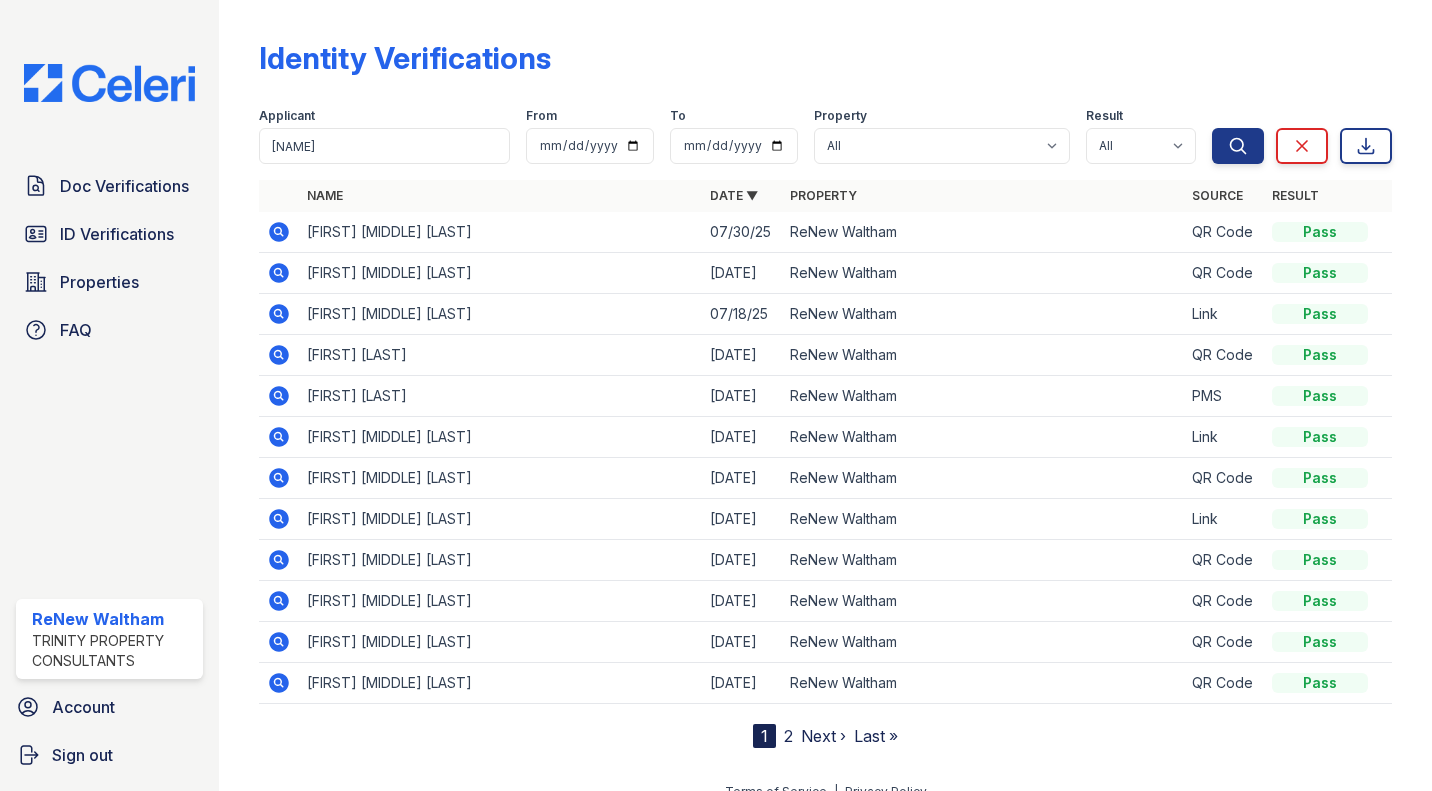 scroll, scrollTop: 25, scrollLeft: 0, axis: vertical 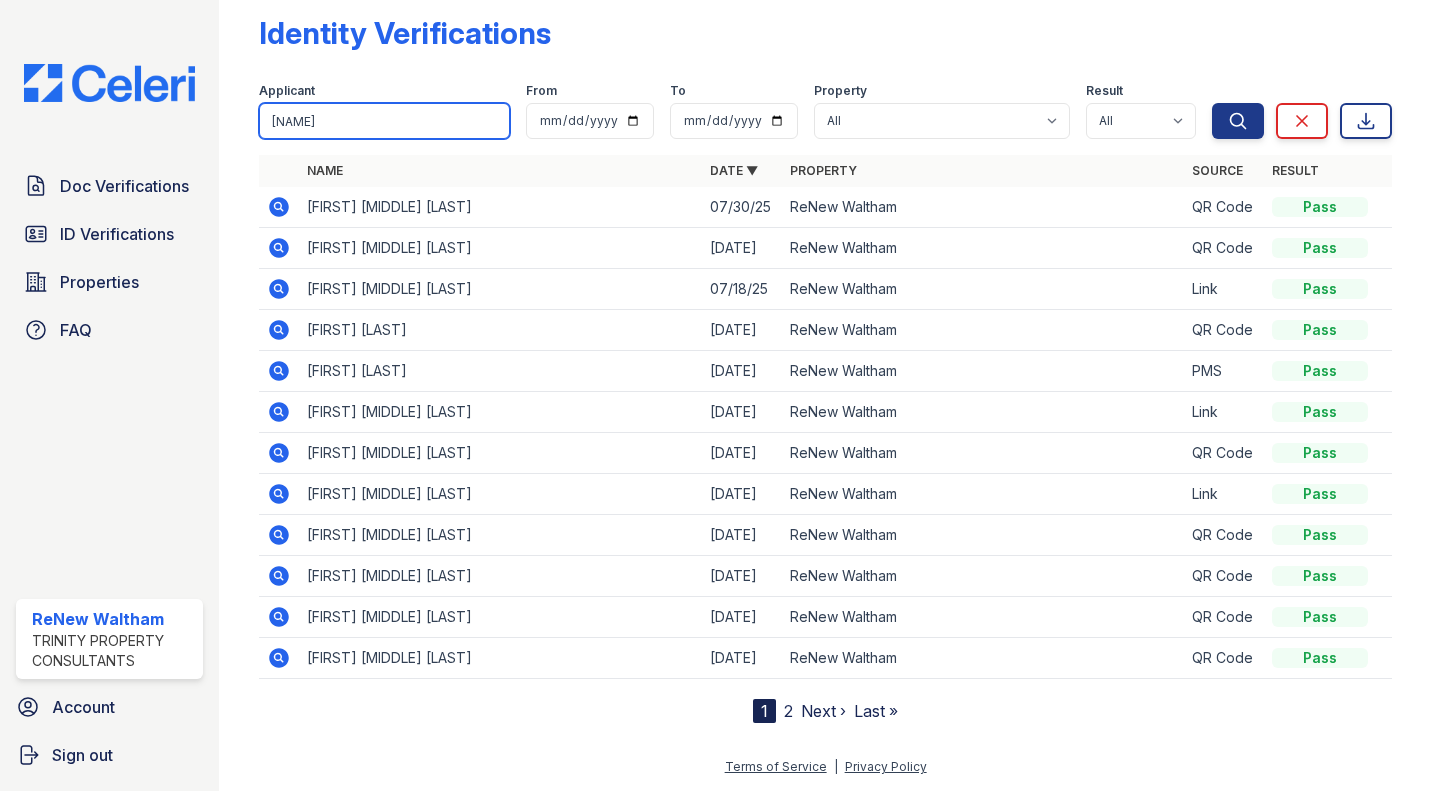 drag, startPoint x: 397, startPoint y: 123, endPoint x: 255, endPoint y: 137, distance: 142.68848 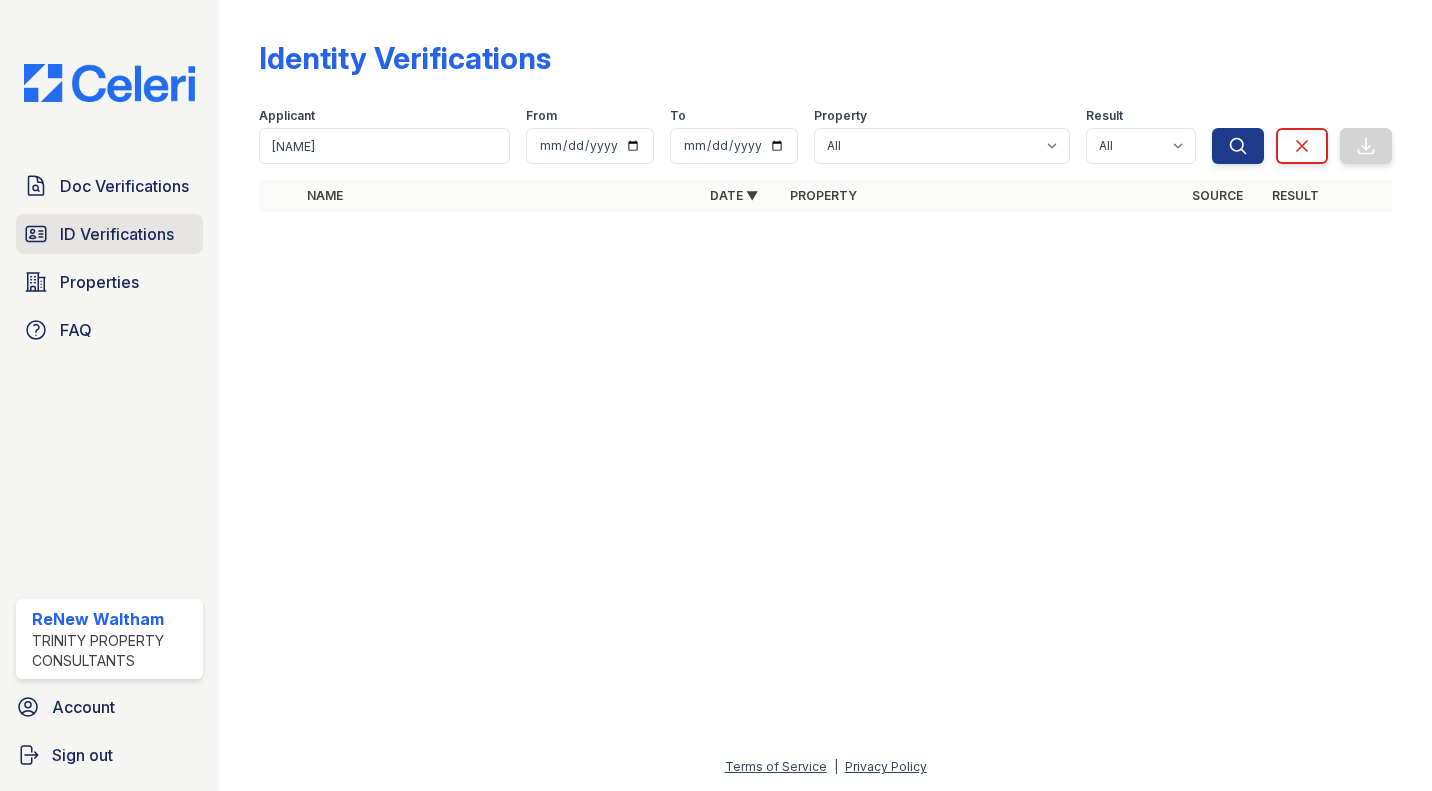 click on "ID Verifications" at bounding box center [117, 234] 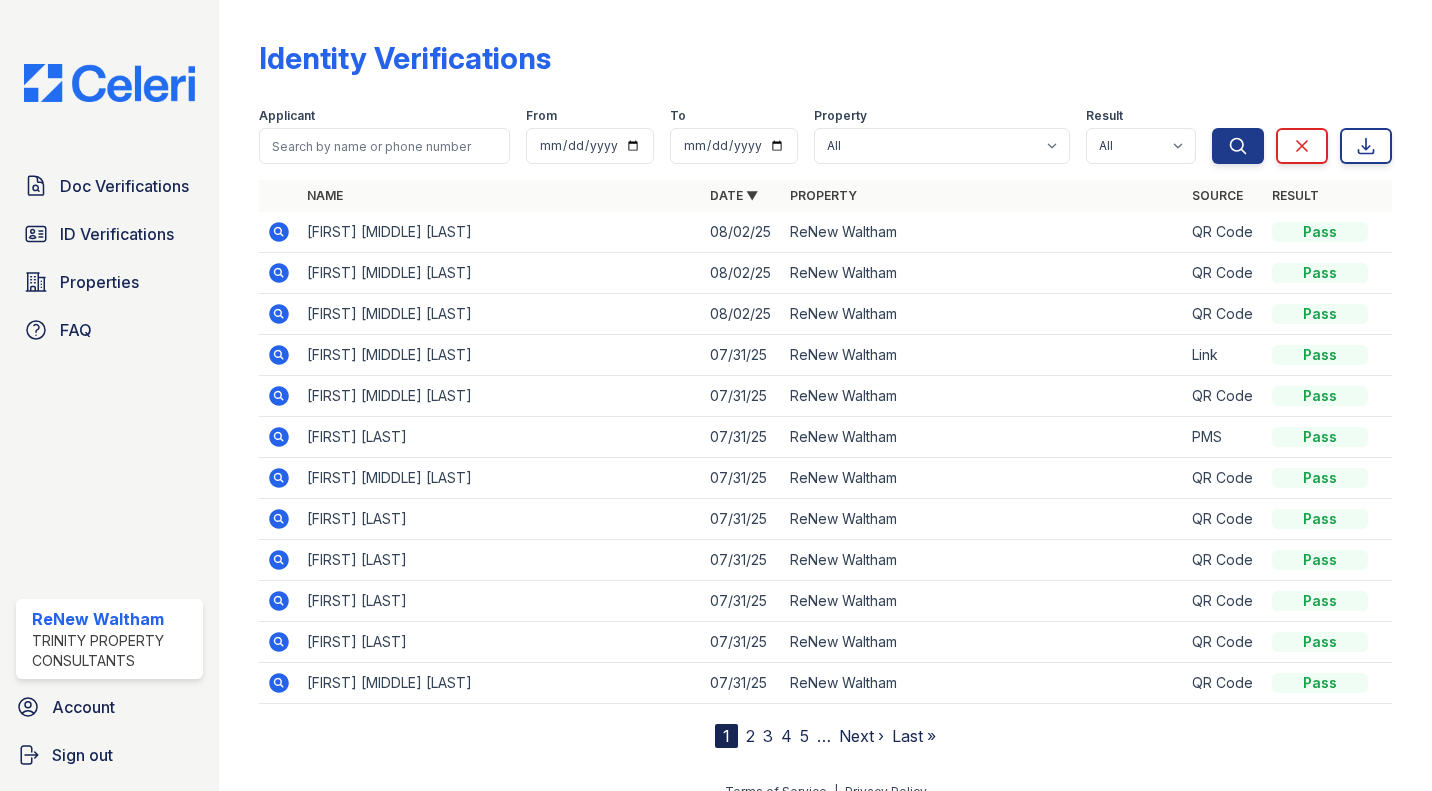 scroll, scrollTop: 25, scrollLeft: 0, axis: vertical 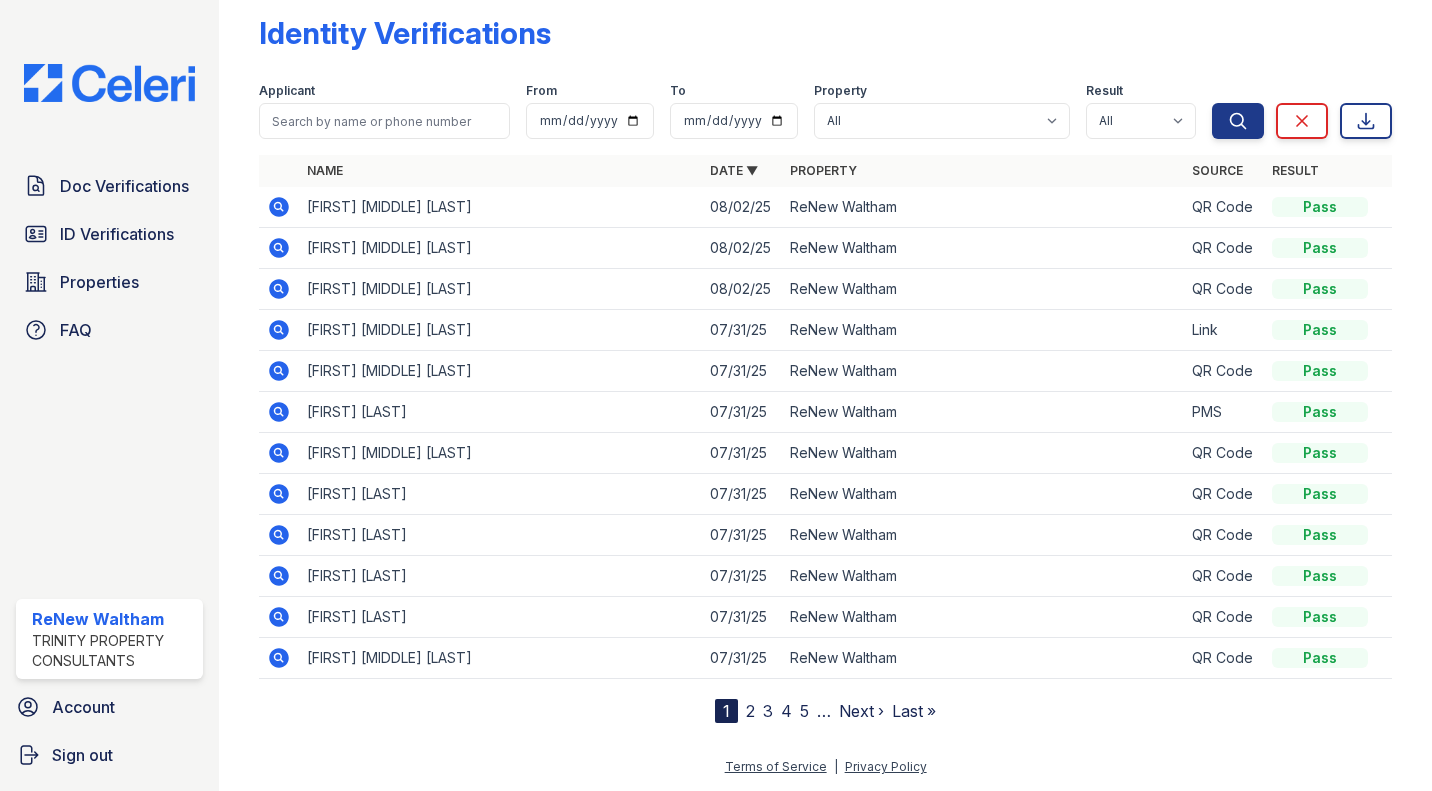 click on "2" at bounding box center (750, 711) 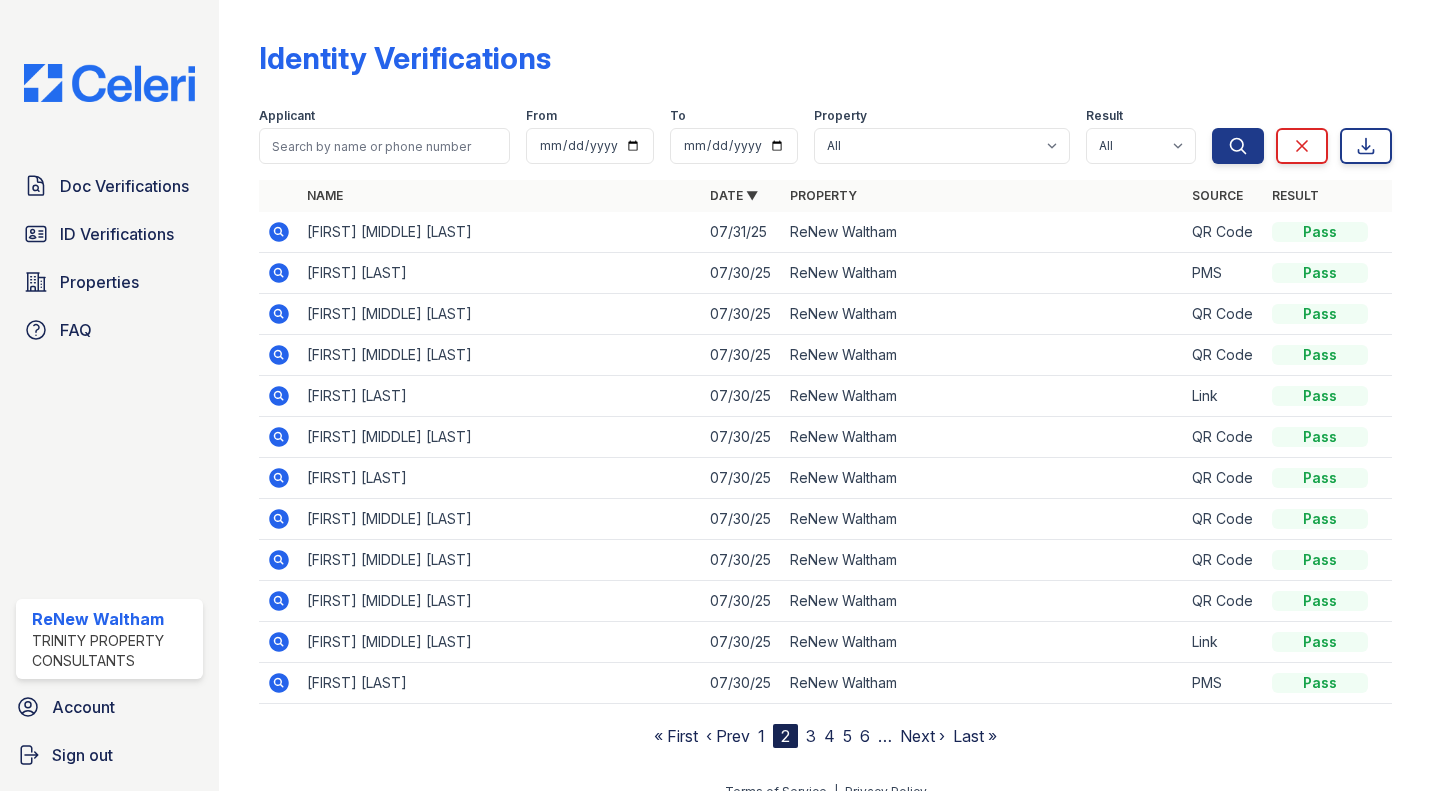 click on "1" at bounding box center [761, 736] 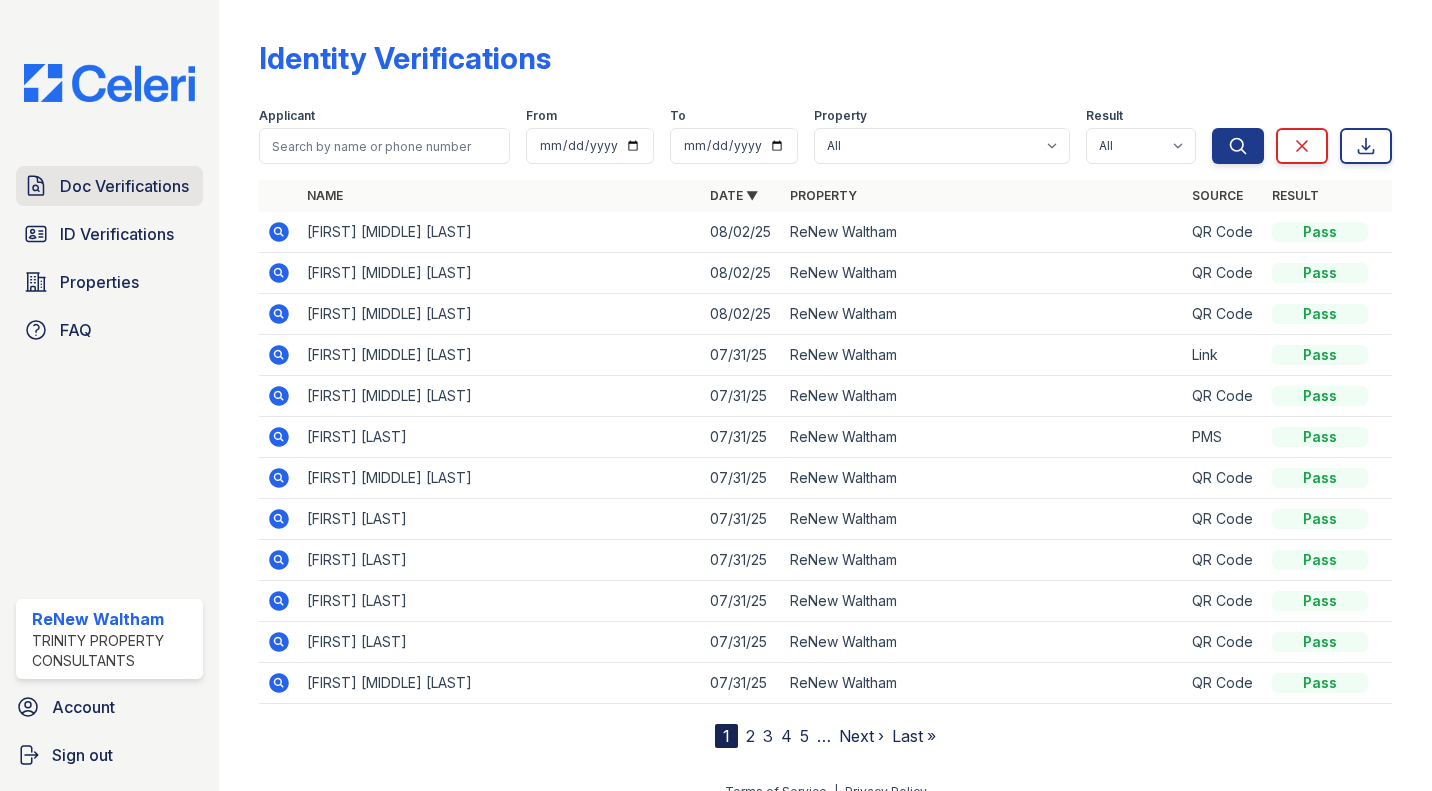click on "Doc Verifications" at bounding box center [109, 186] 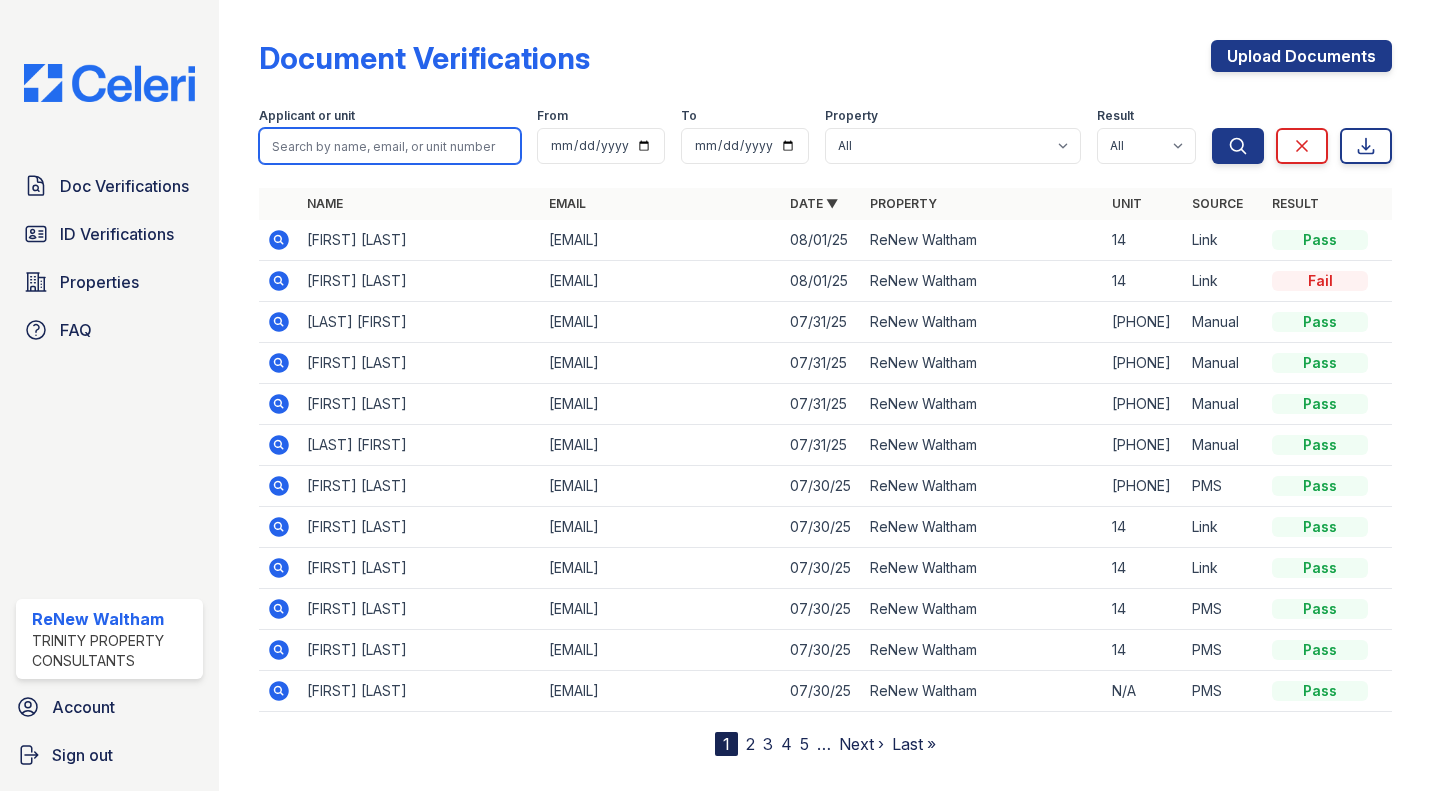click at bounding box center [390, 146] 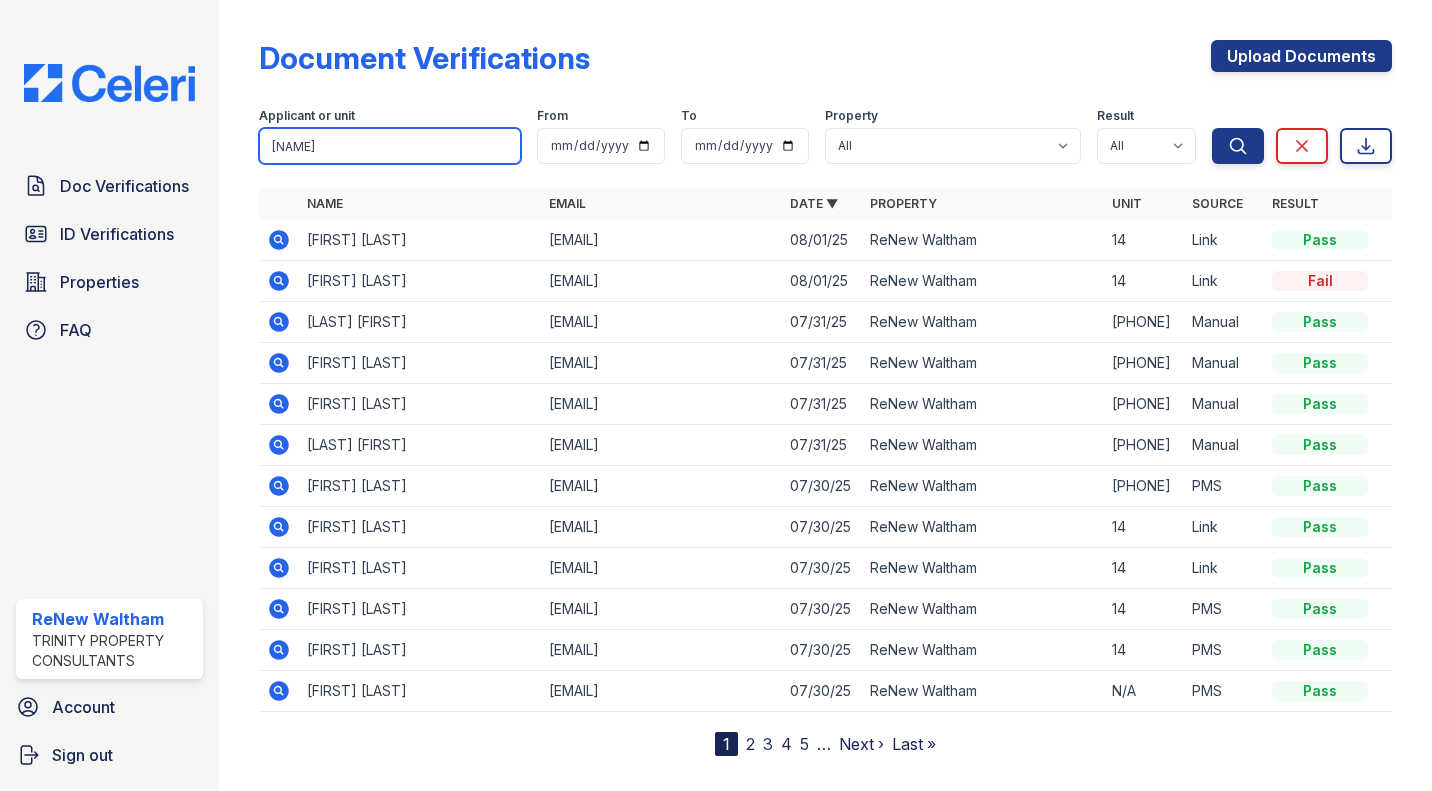 type on "Alexa gross" 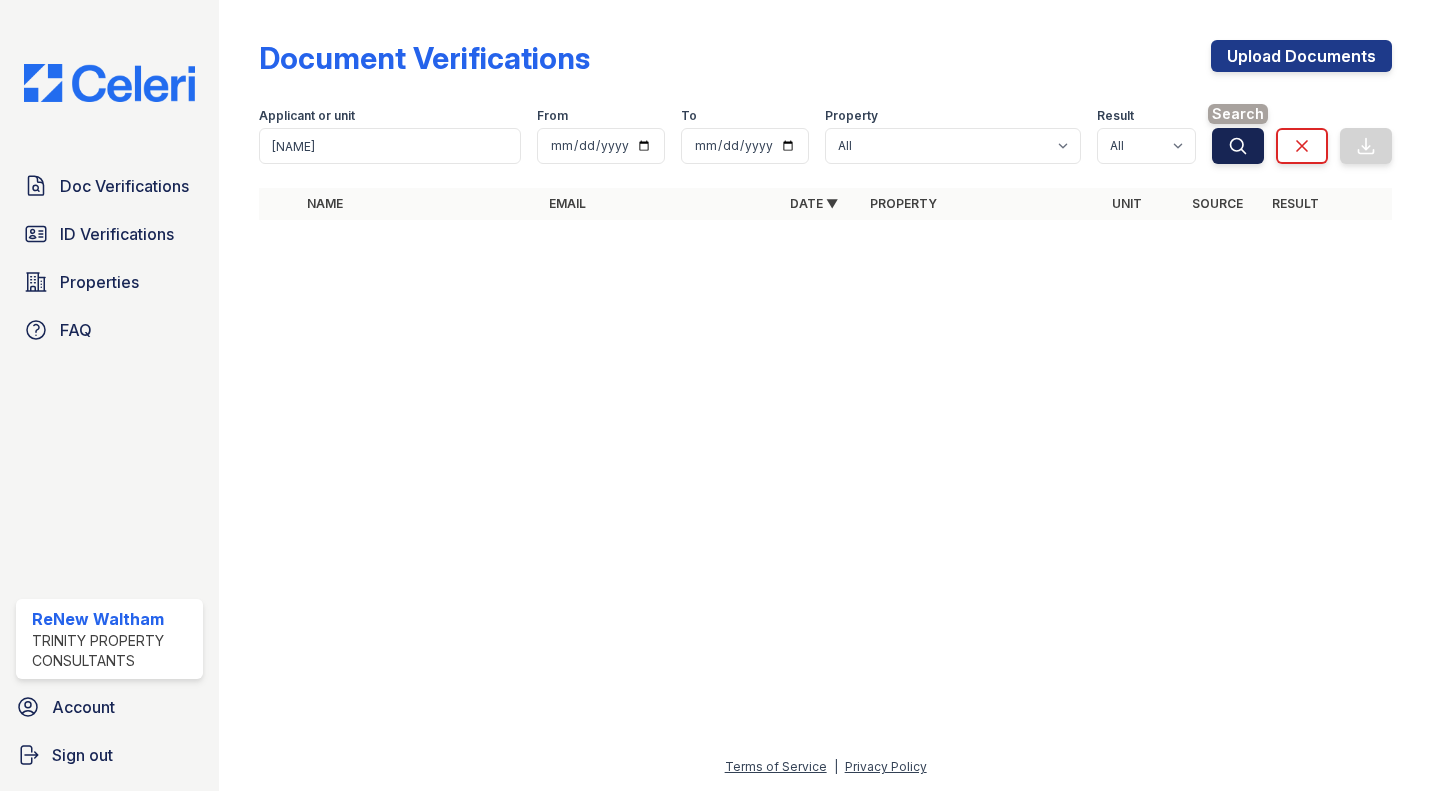click 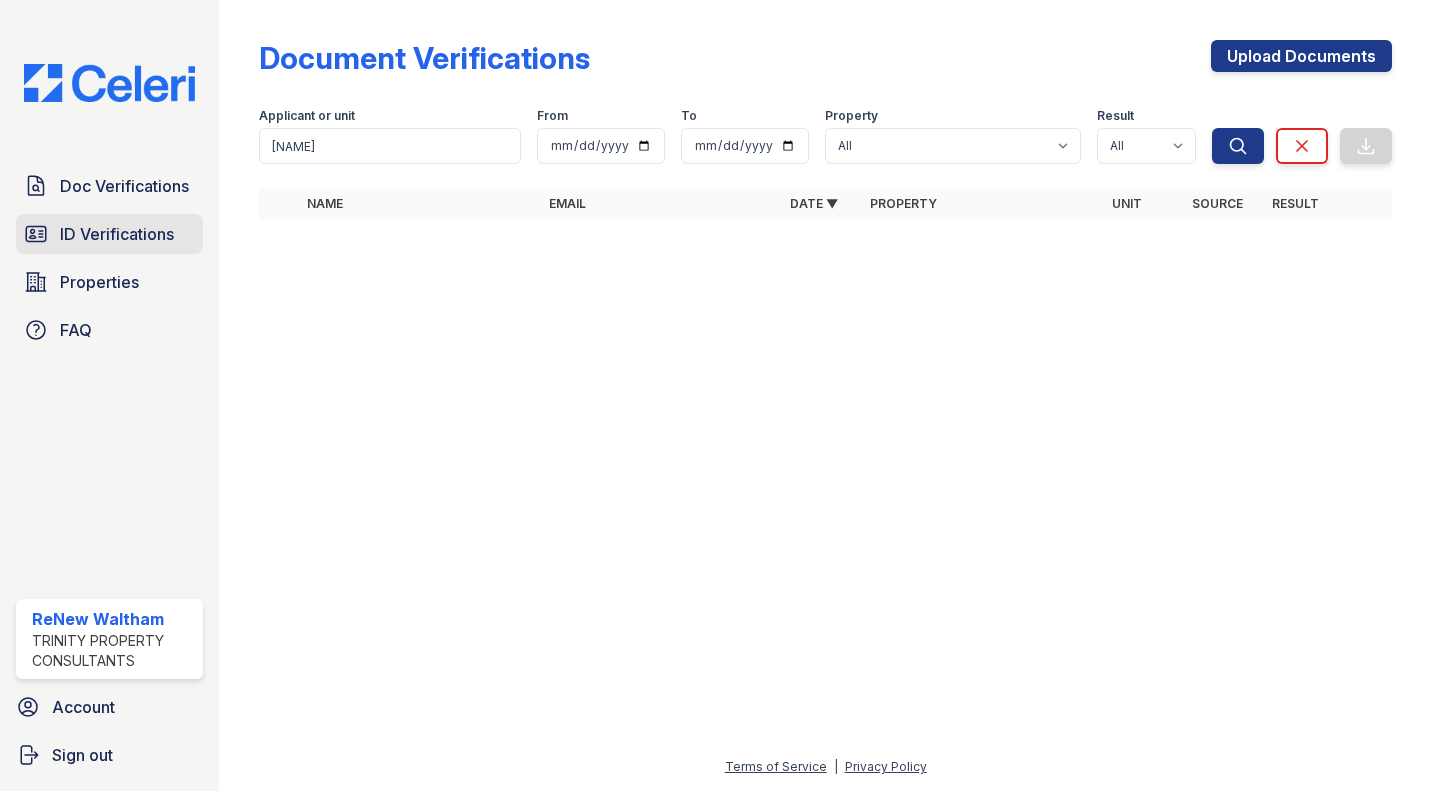click on "ID Verifications" at bounding box center (109, 234) 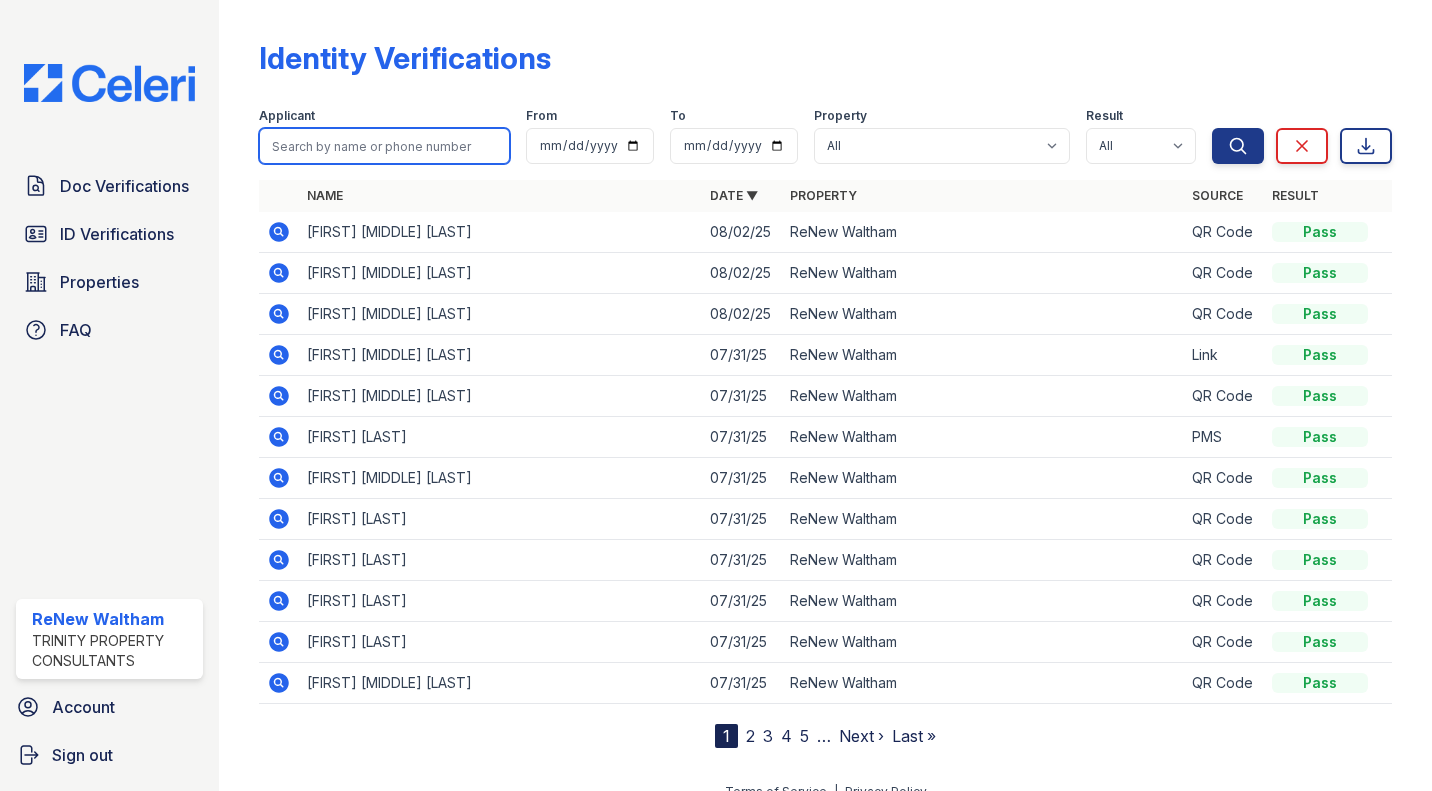 click at bounding box center (384, 146) 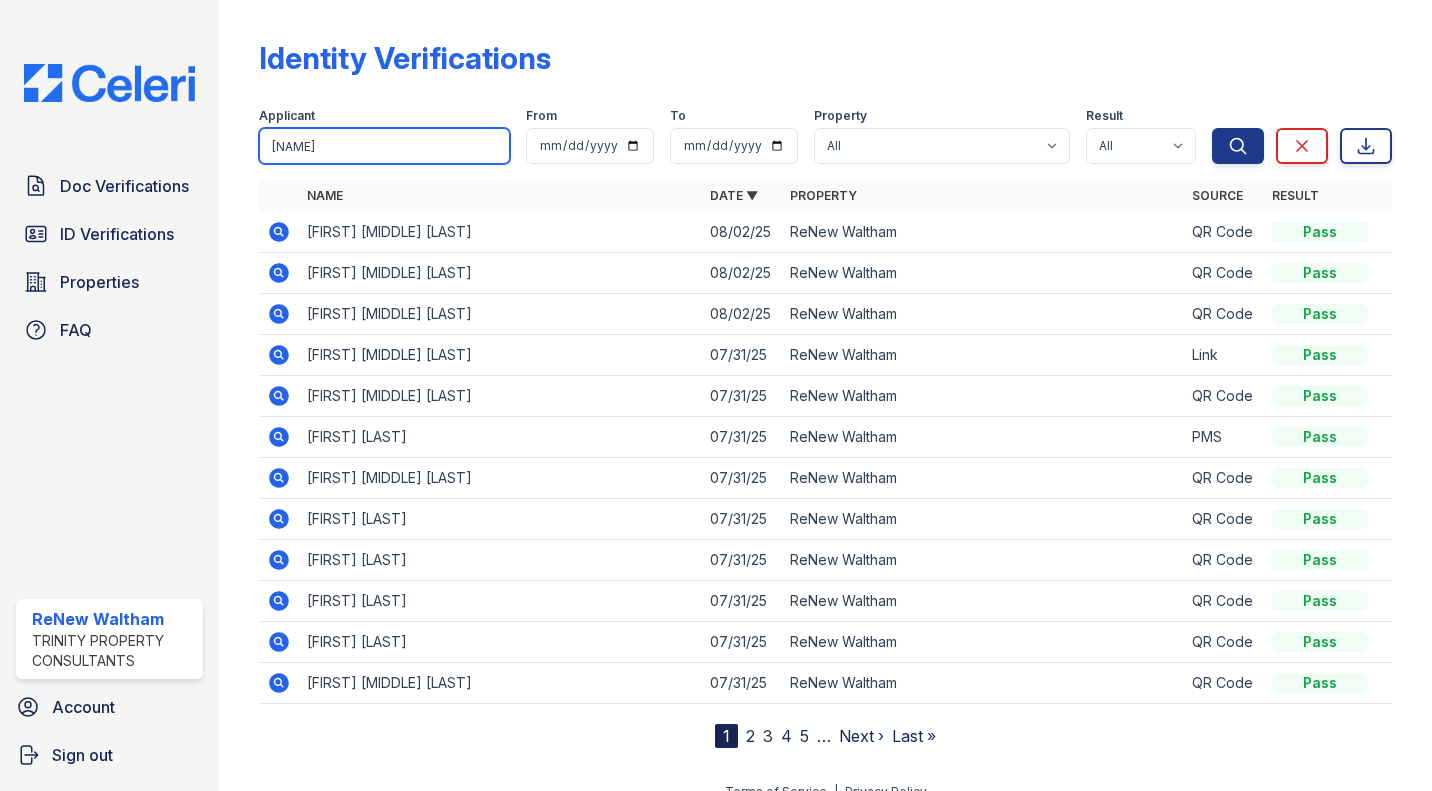 type on "Alexa" 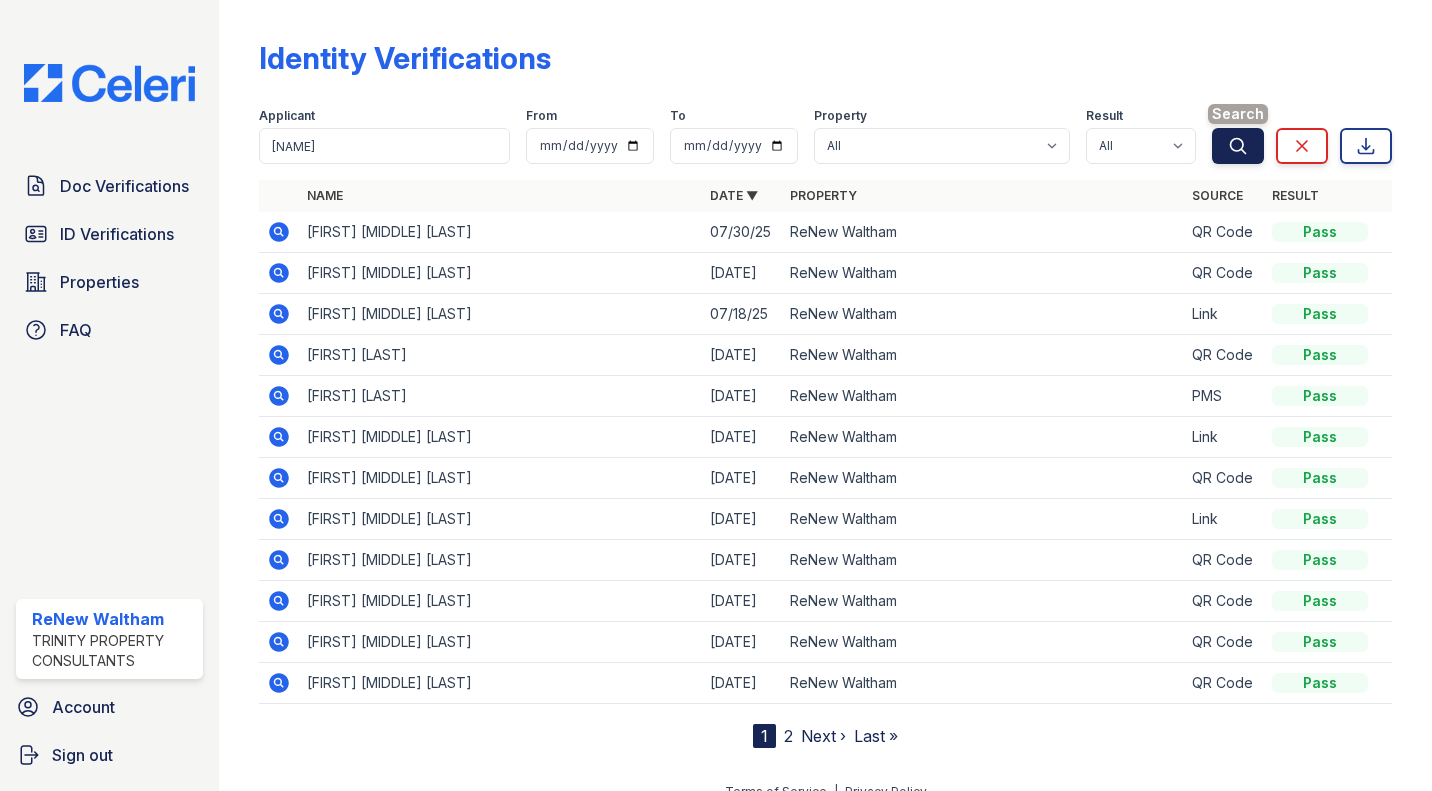 click on "Search" at bounding box center (1238, 146) 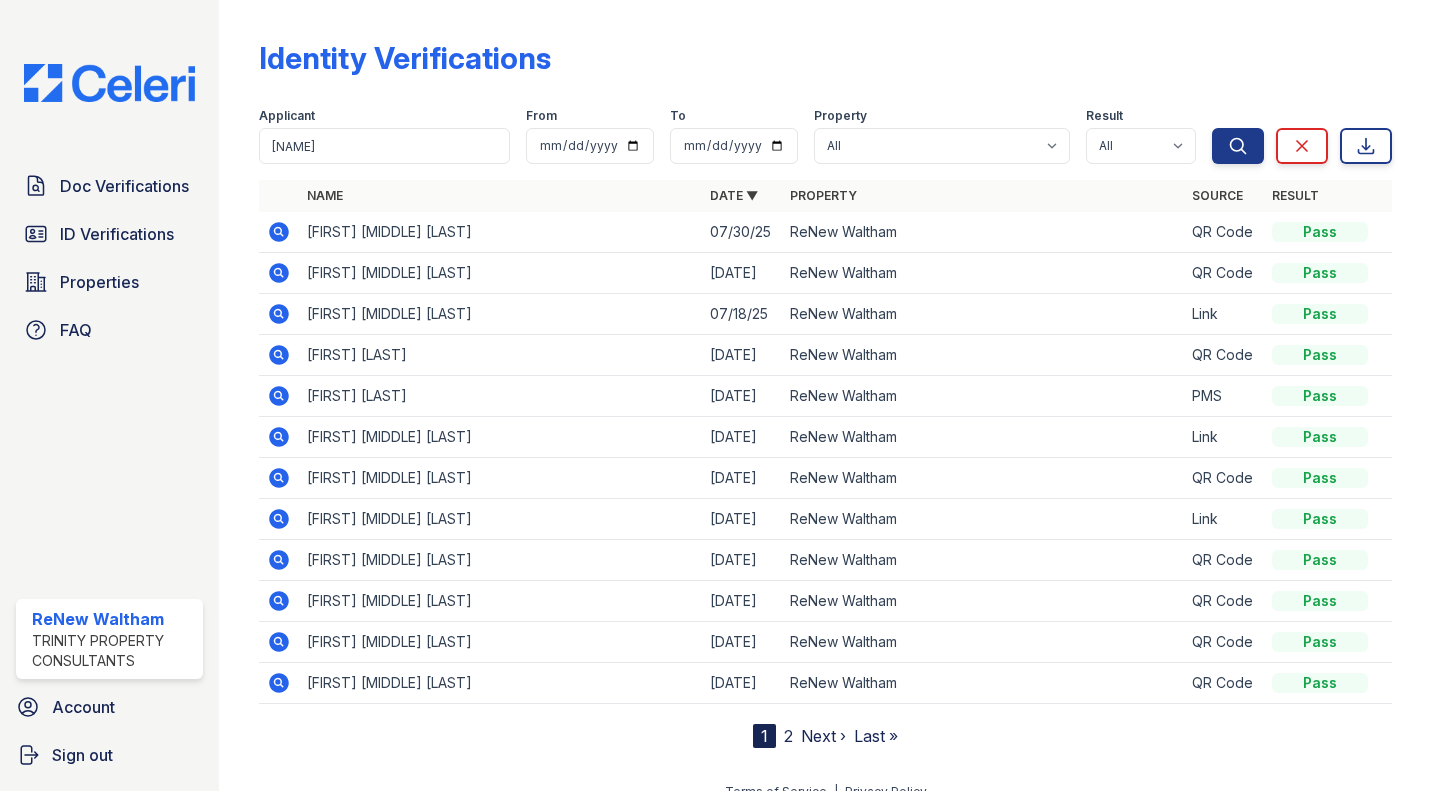 click on "Search" at bounding box center [1238, 146] 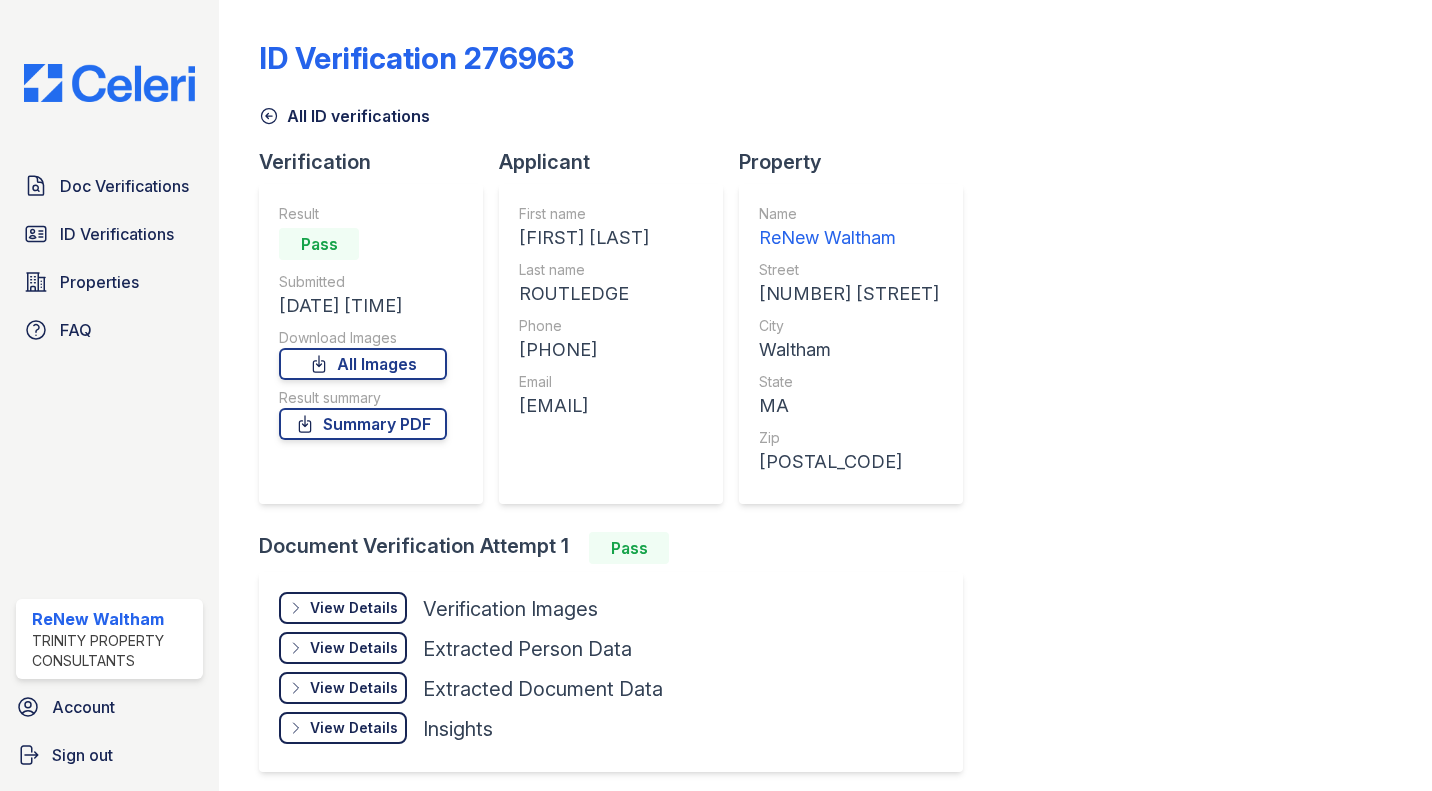scroll, scrollTop: 0, scrollLeft: 0, axis: both 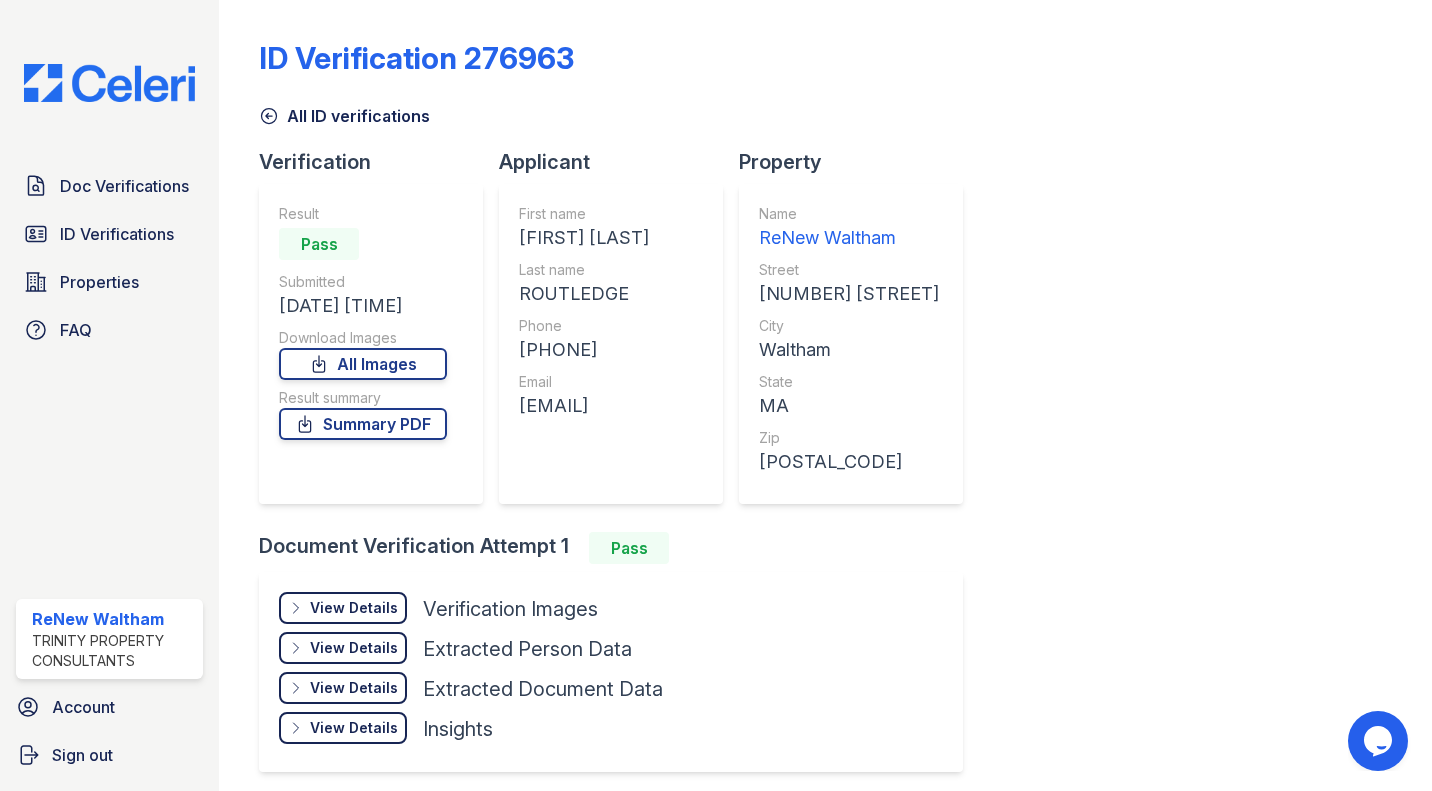 click 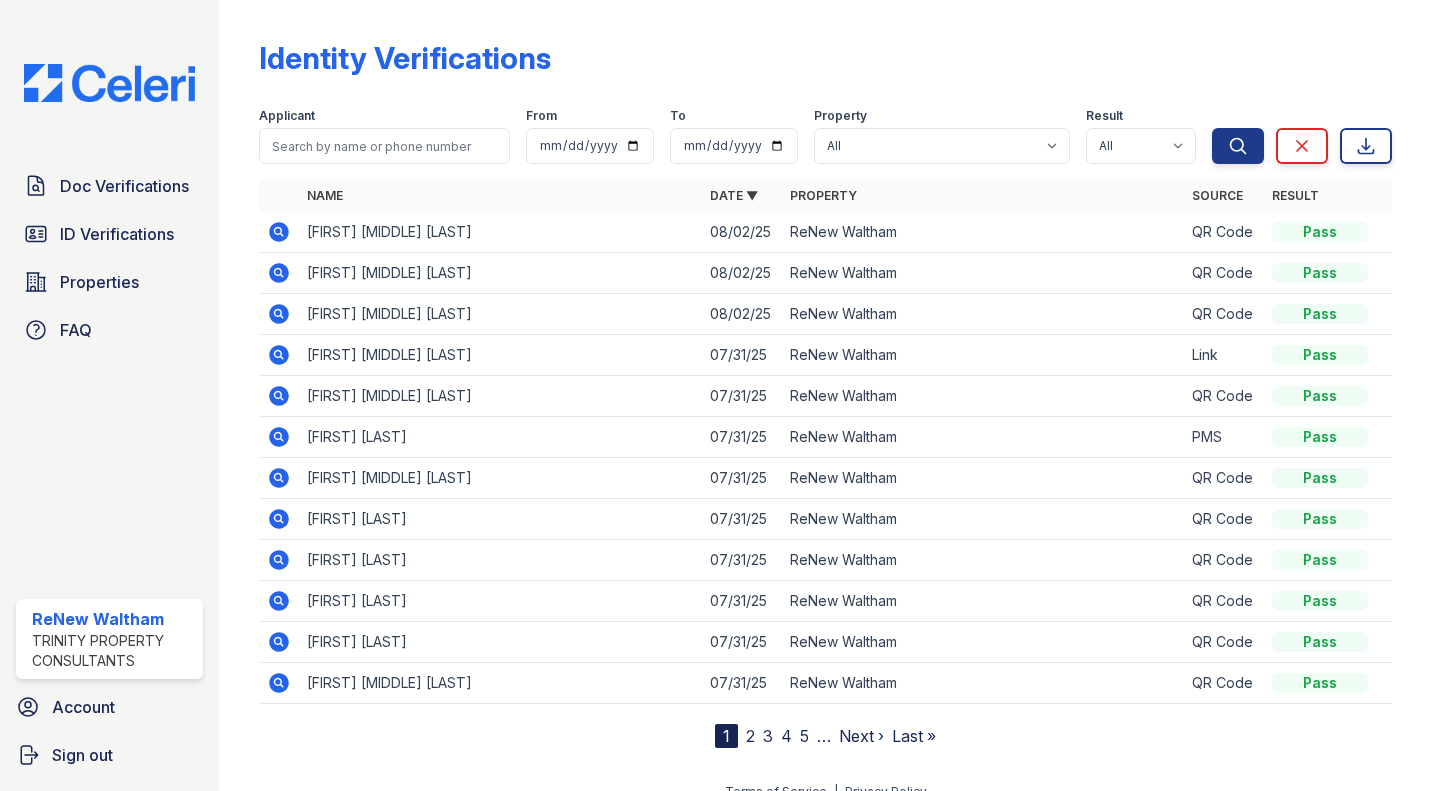 scroll, scrollTop: 0, scrollLeft: 0, axis: both 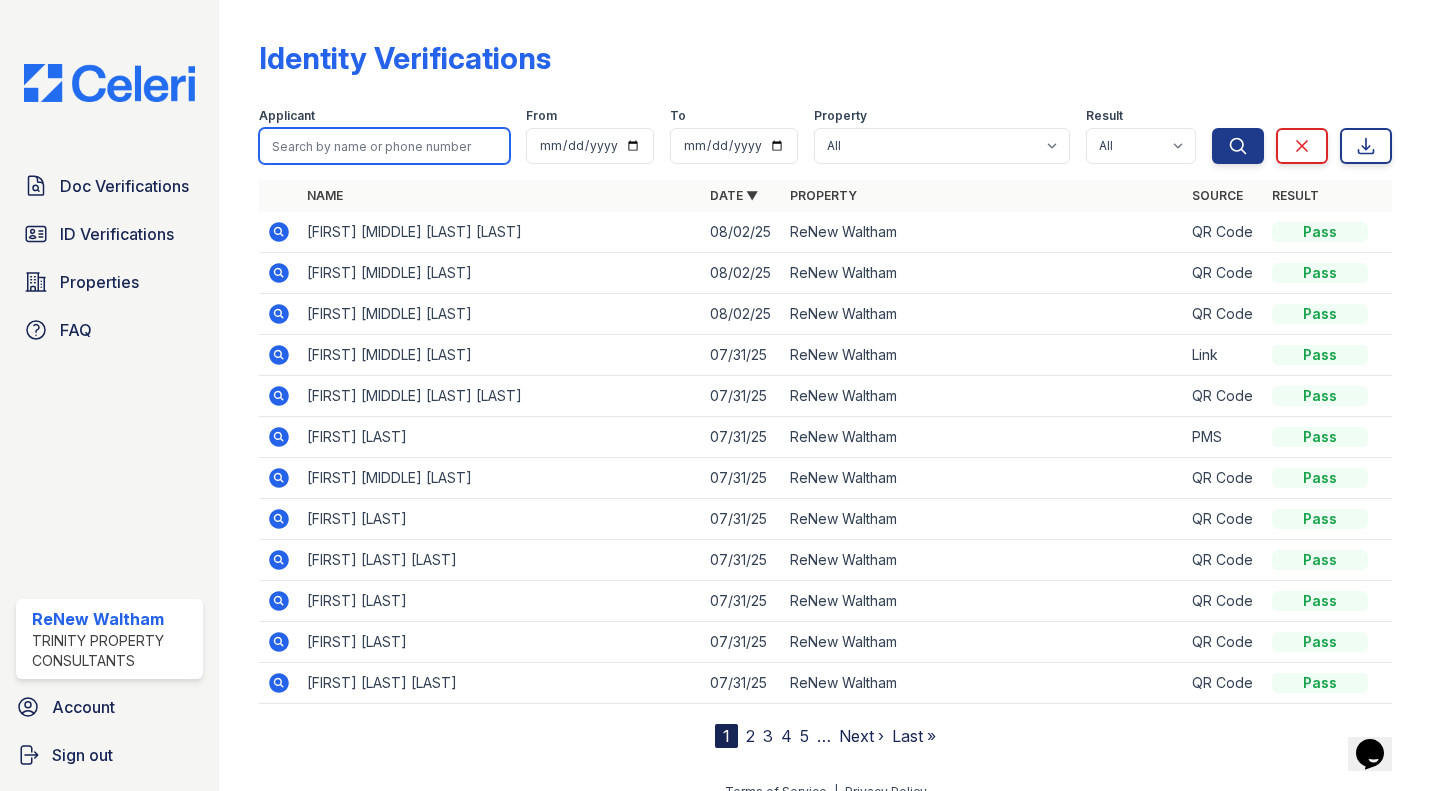 click at bounding box center (384, 146) 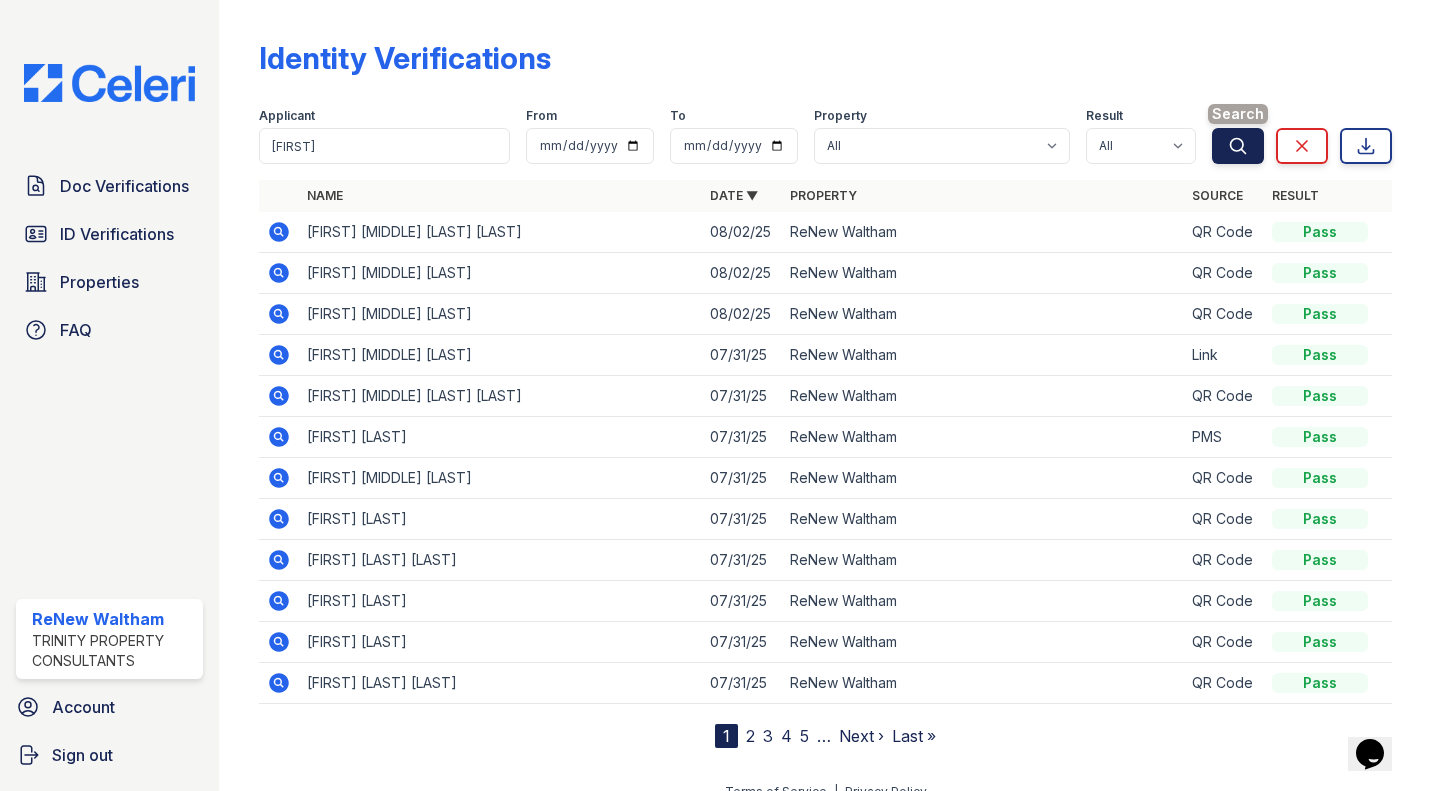 click 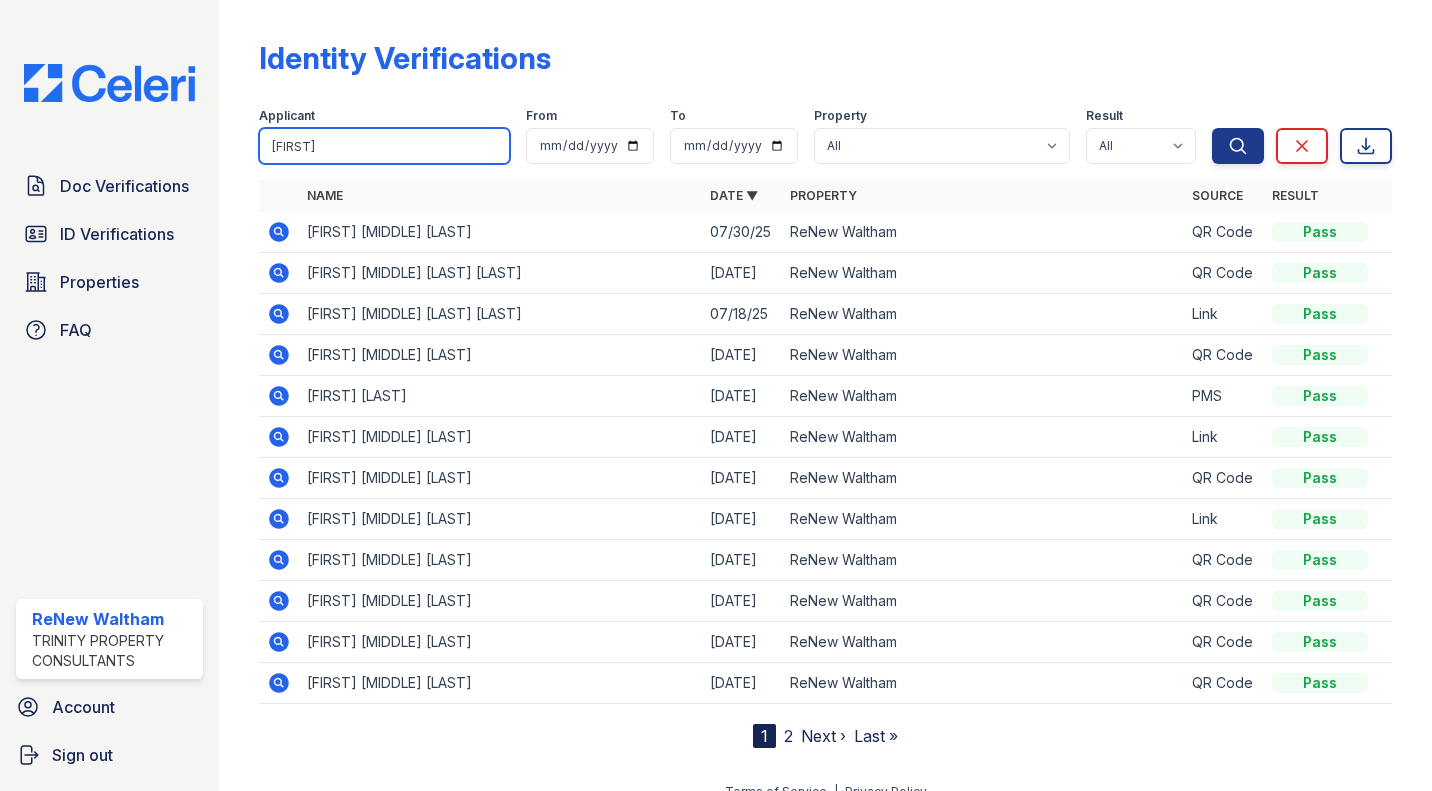 click on "Alexa" at bounding box center [384, 146] 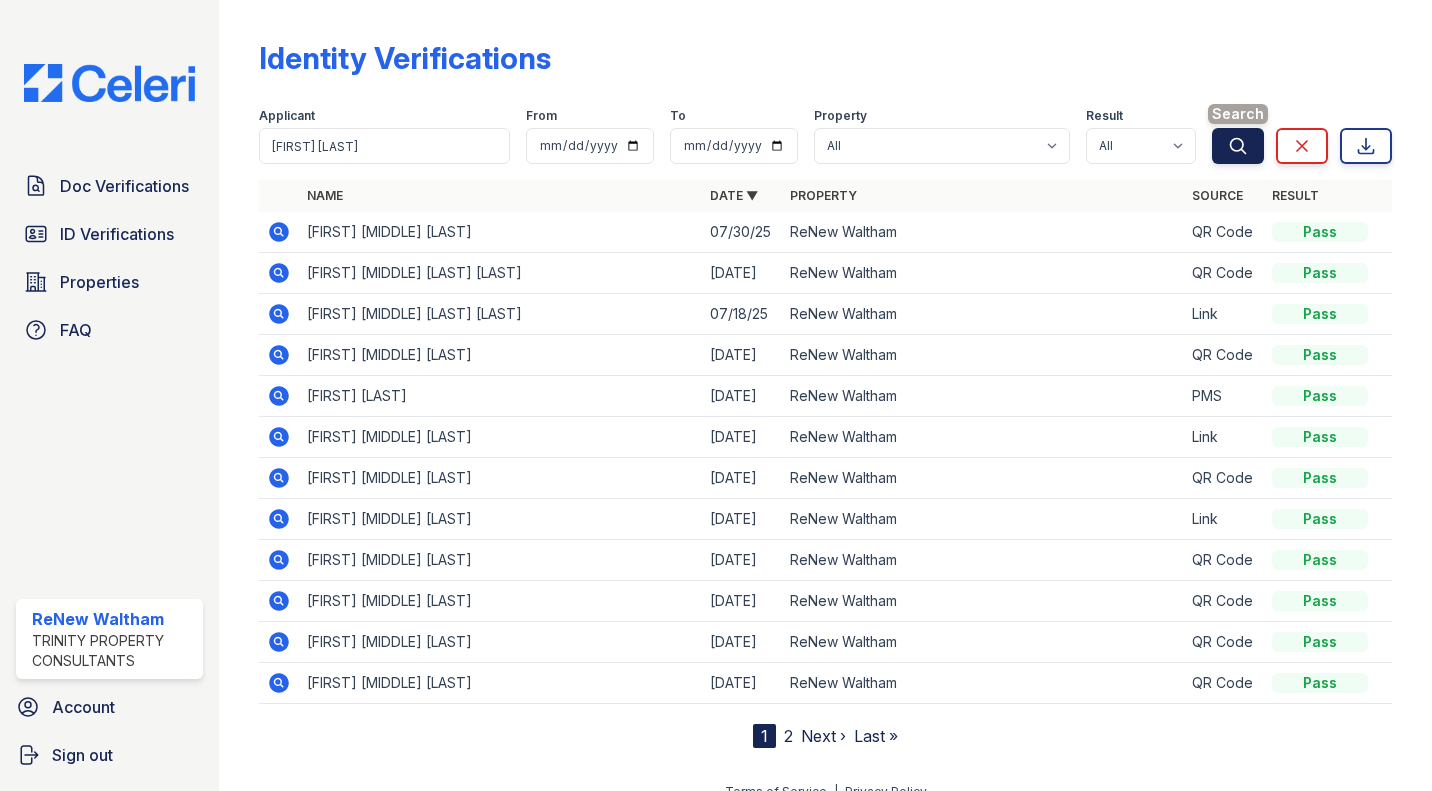 click 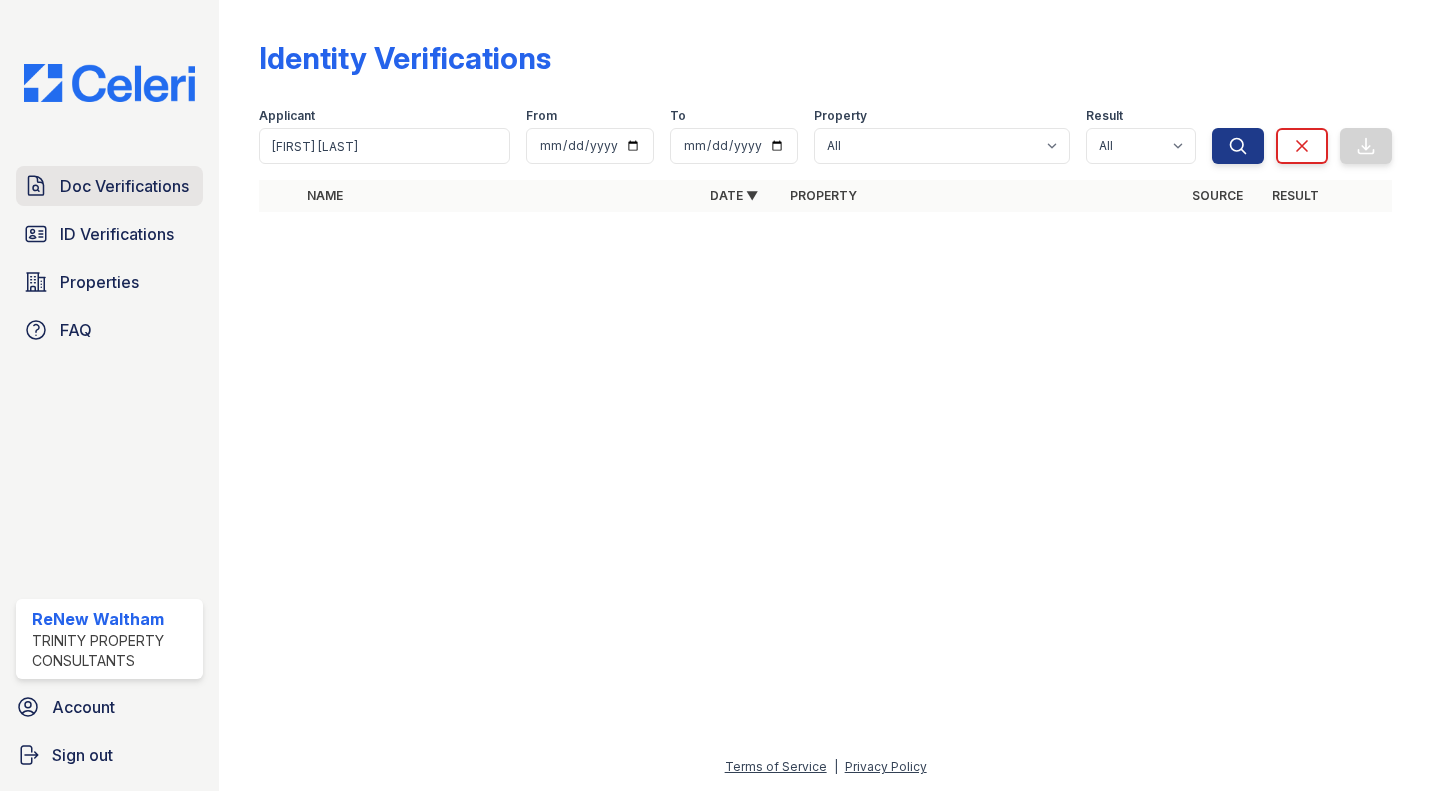 click on "Doc Verifications" at bounding box center [124, 186] 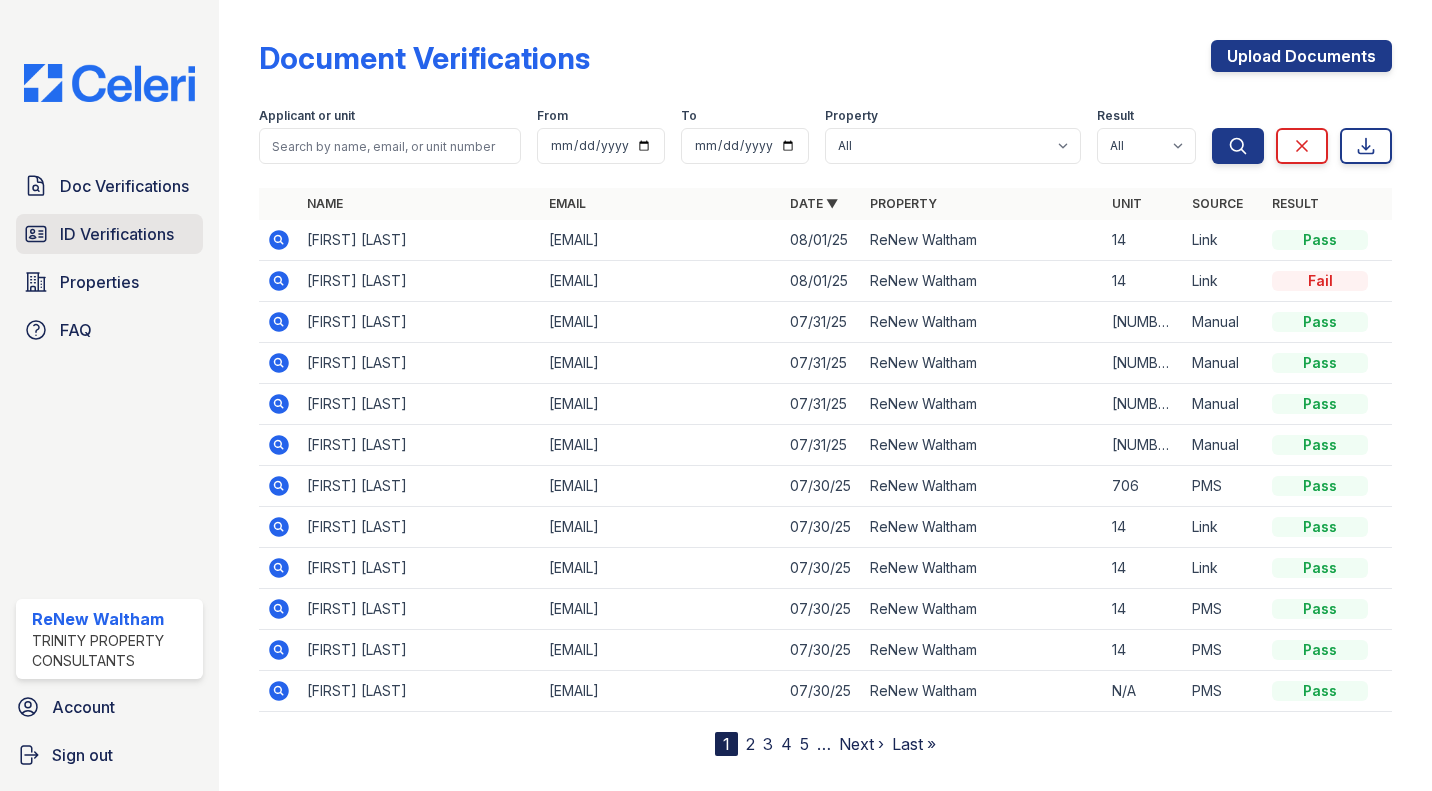 click on "ID Verifications" at bounding box center (117, 234) 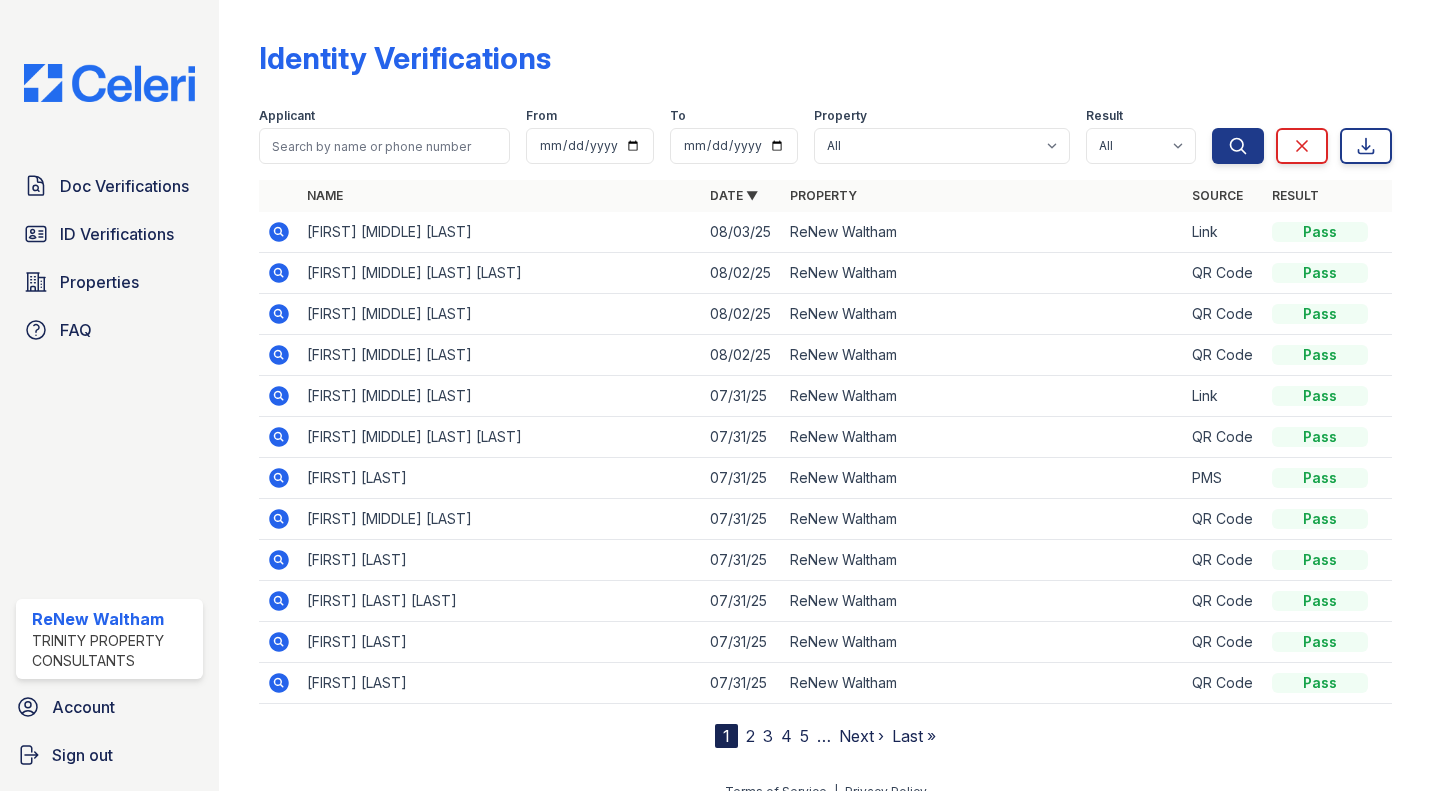 click 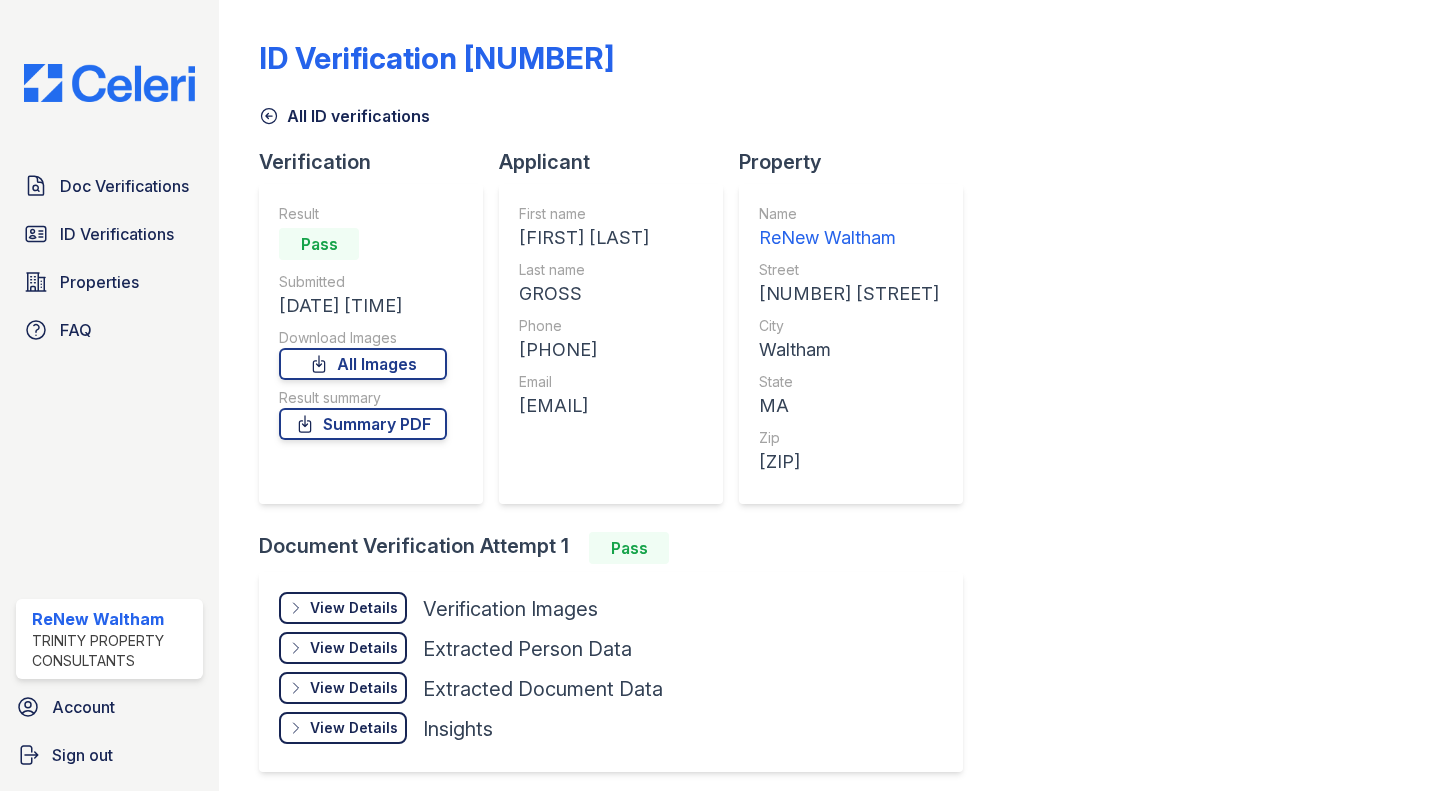 scroll, scrollTop: 0, scrollLeft: 0, axis: both 